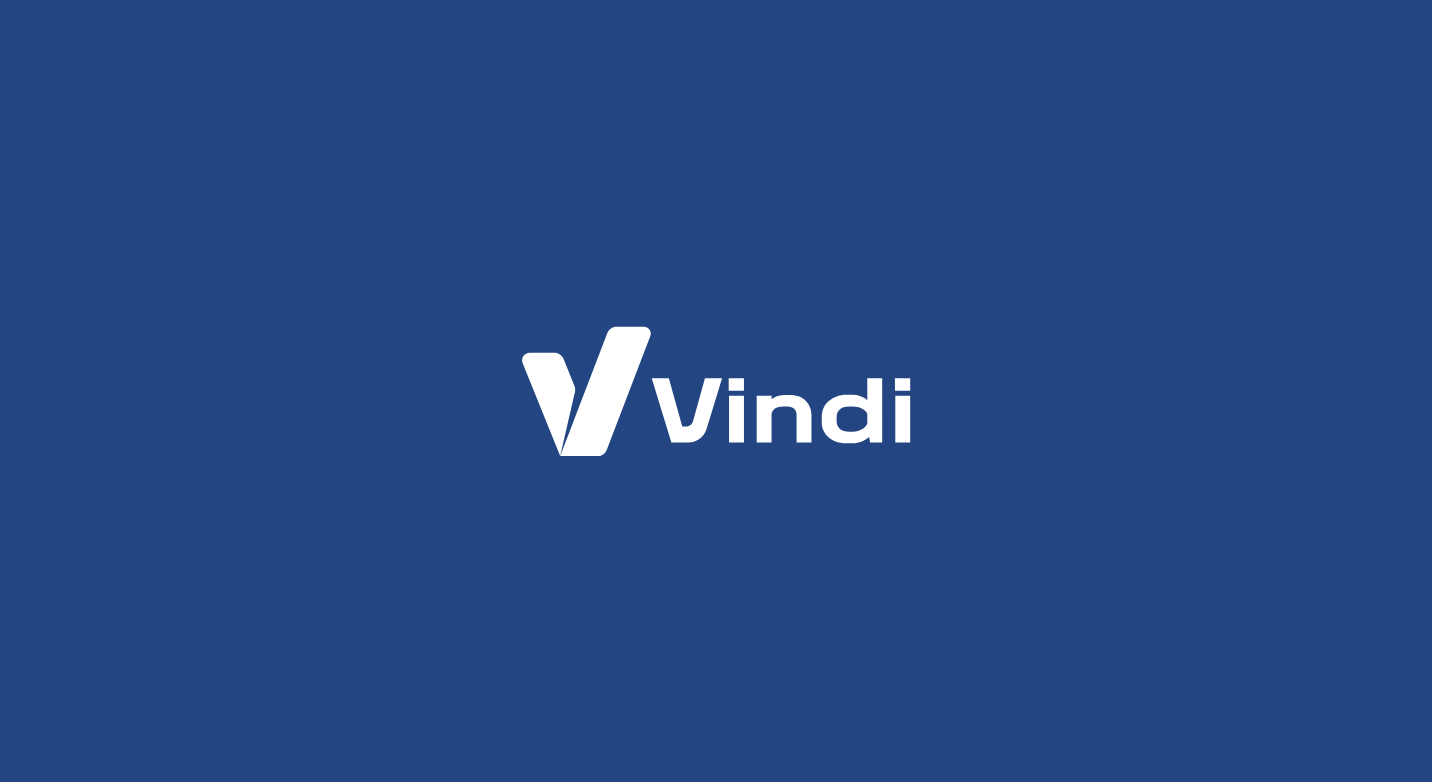scroll, scrollTop: 0, scrollLeft: 0, axis: both 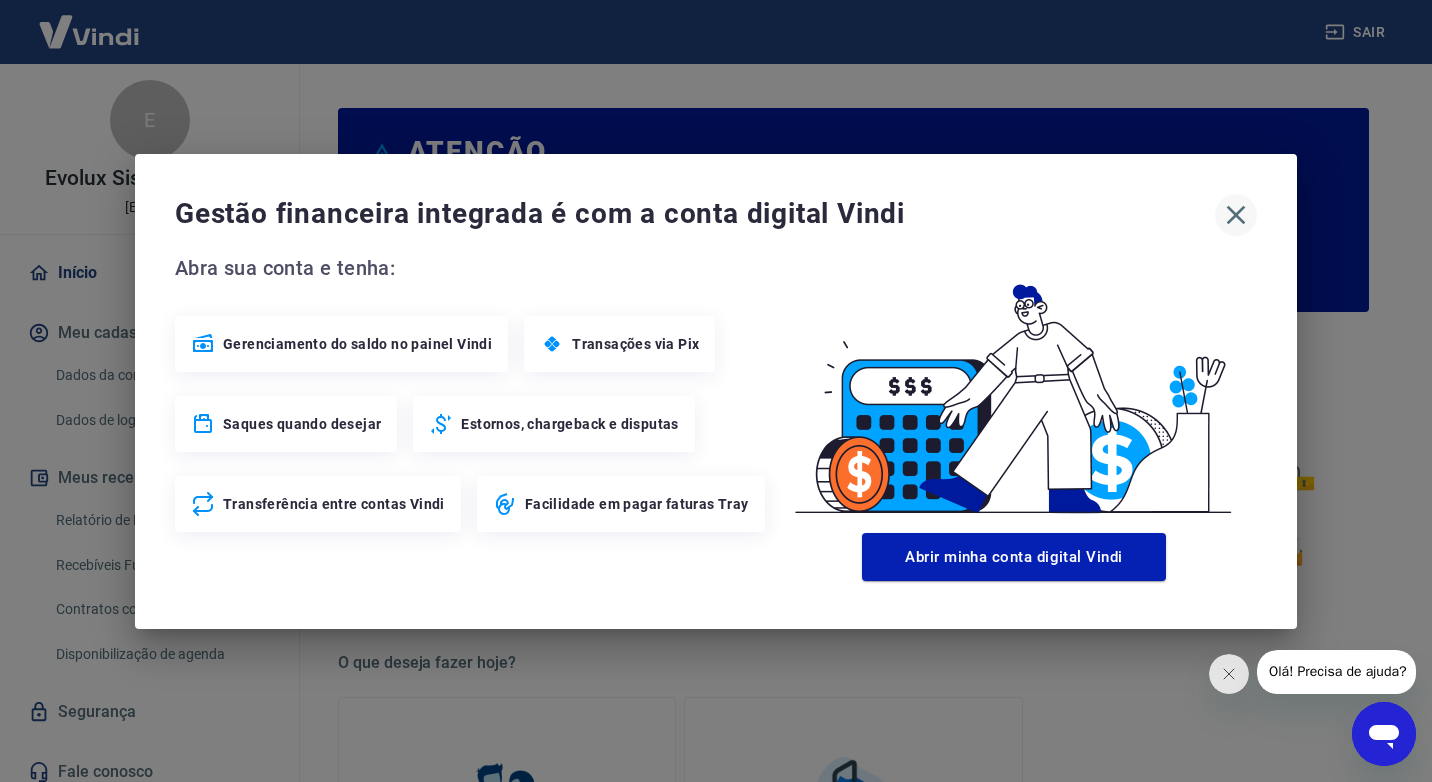 click at bounding box center [1236, 215] 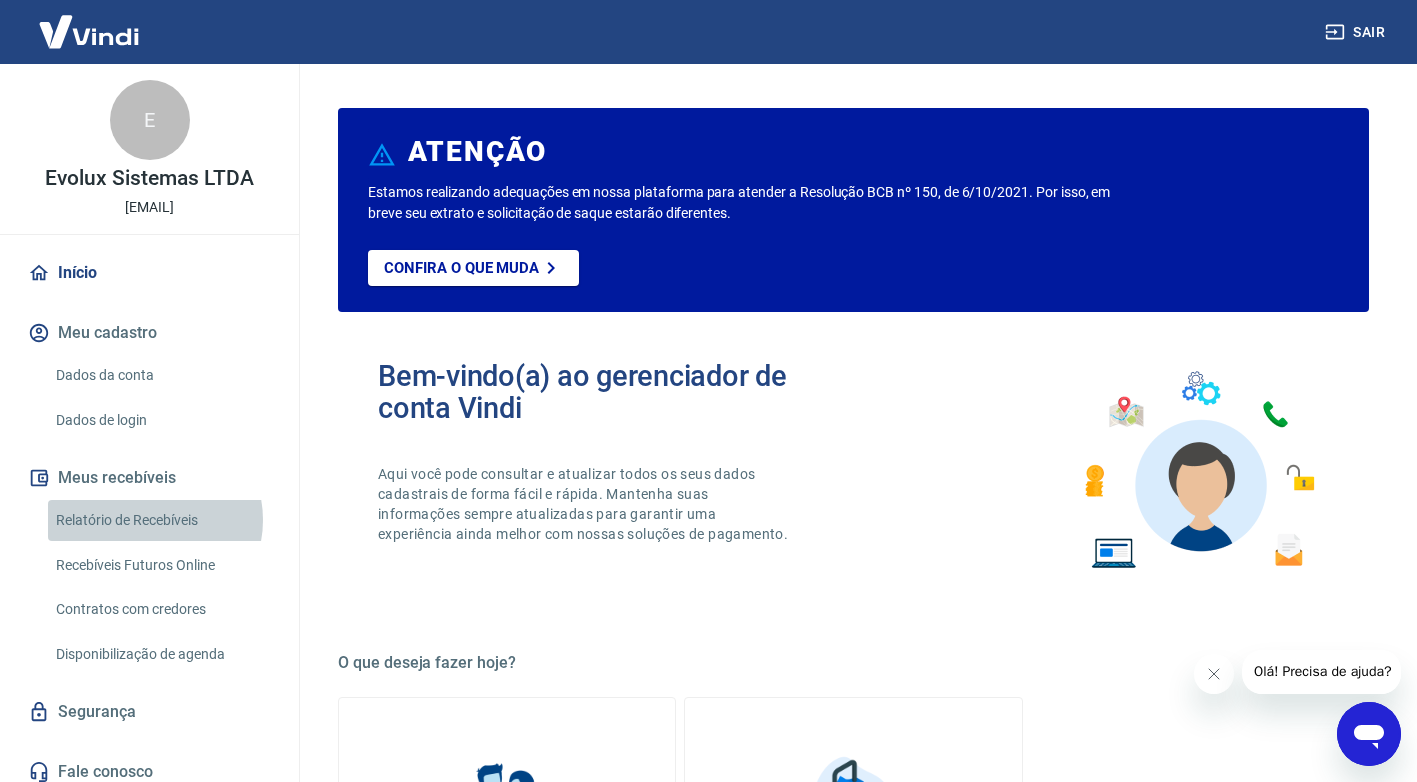 click on "Relatório de Recebíveis" at bounding box center (161, 520) 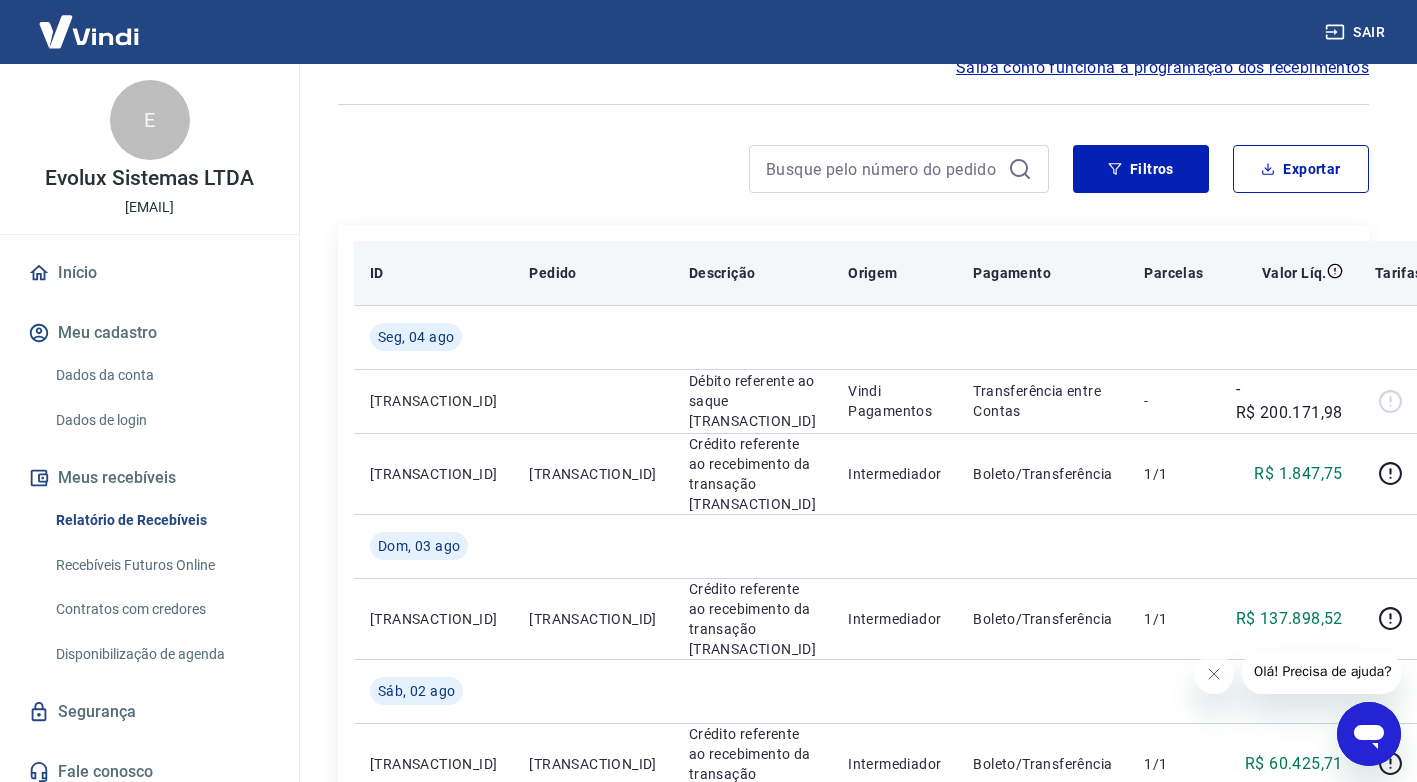scroll, scrollTop: 0, scrollLeft: 0, axis: both 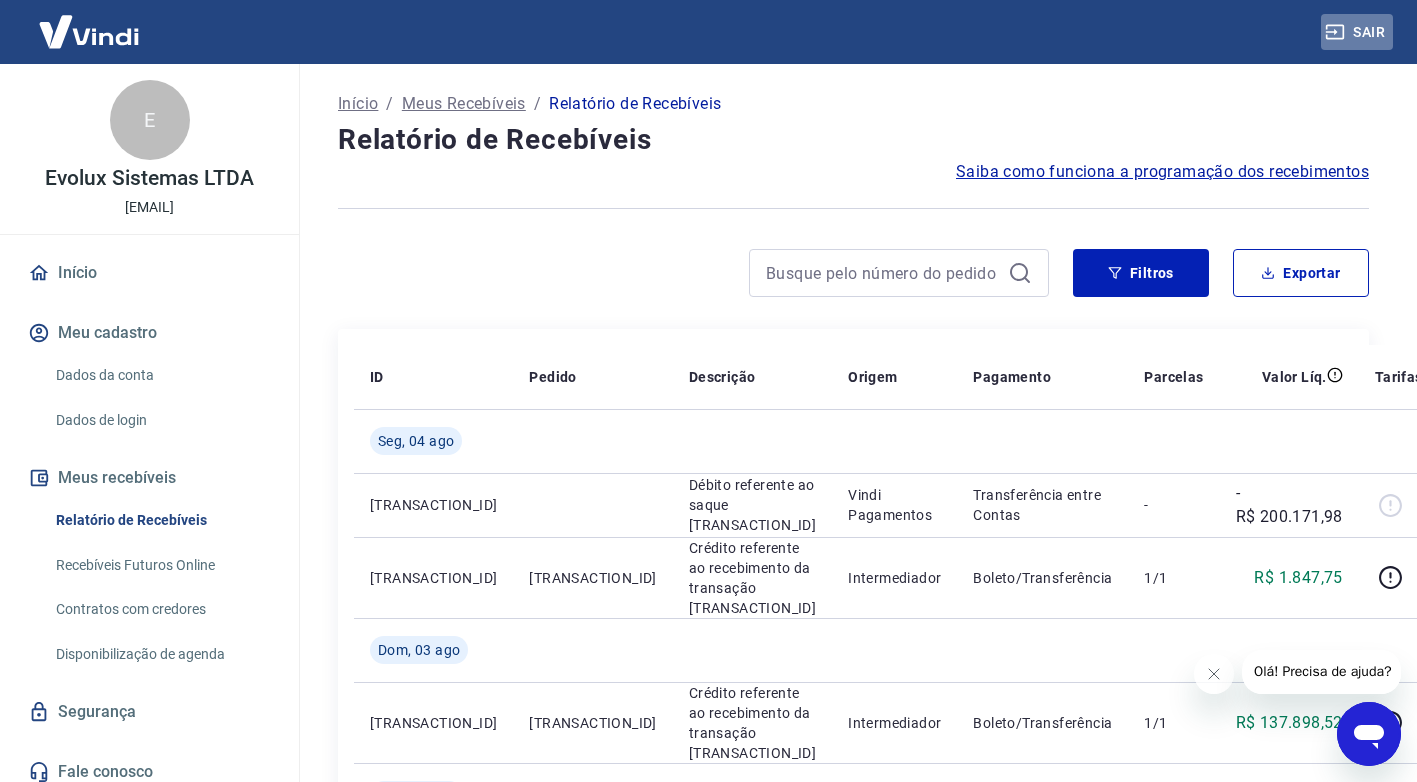 click on "Sair" at bounding box center [1357, 32] 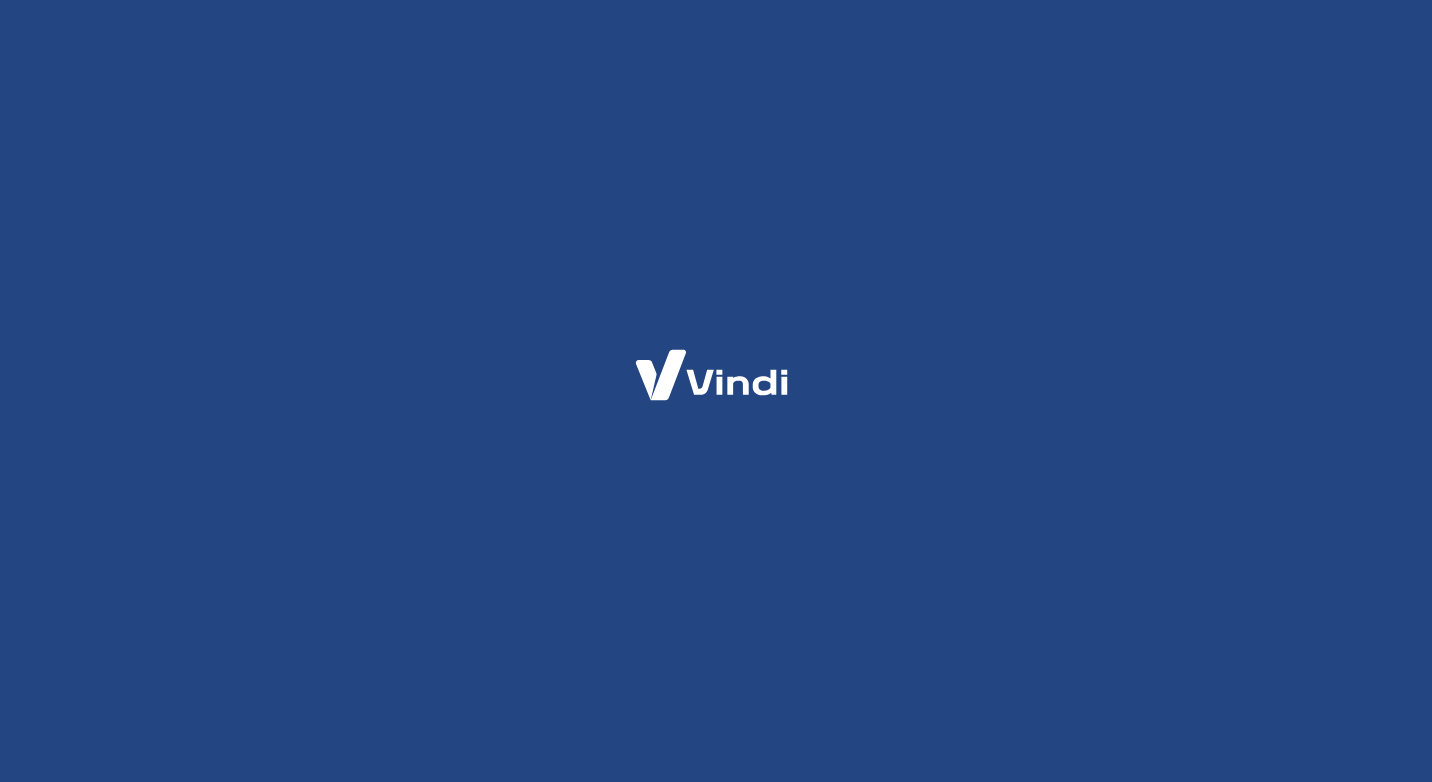 scroll, scrollTop: 0, scrollLeft: 0, axis: both 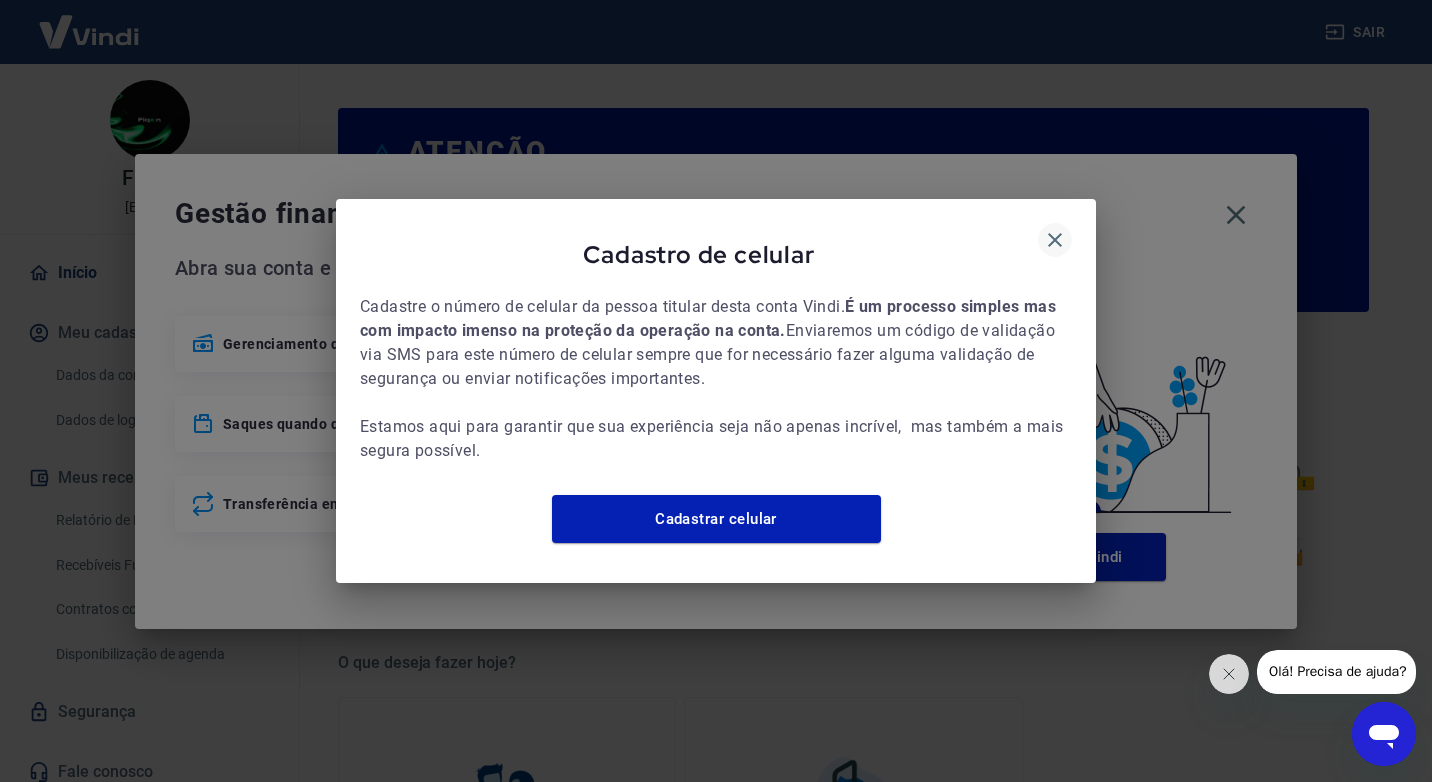 drag, startPoint x: 1050, startPoint y: 218, endPoint x: 1064, endPoint y: 219, distance: 14.035668 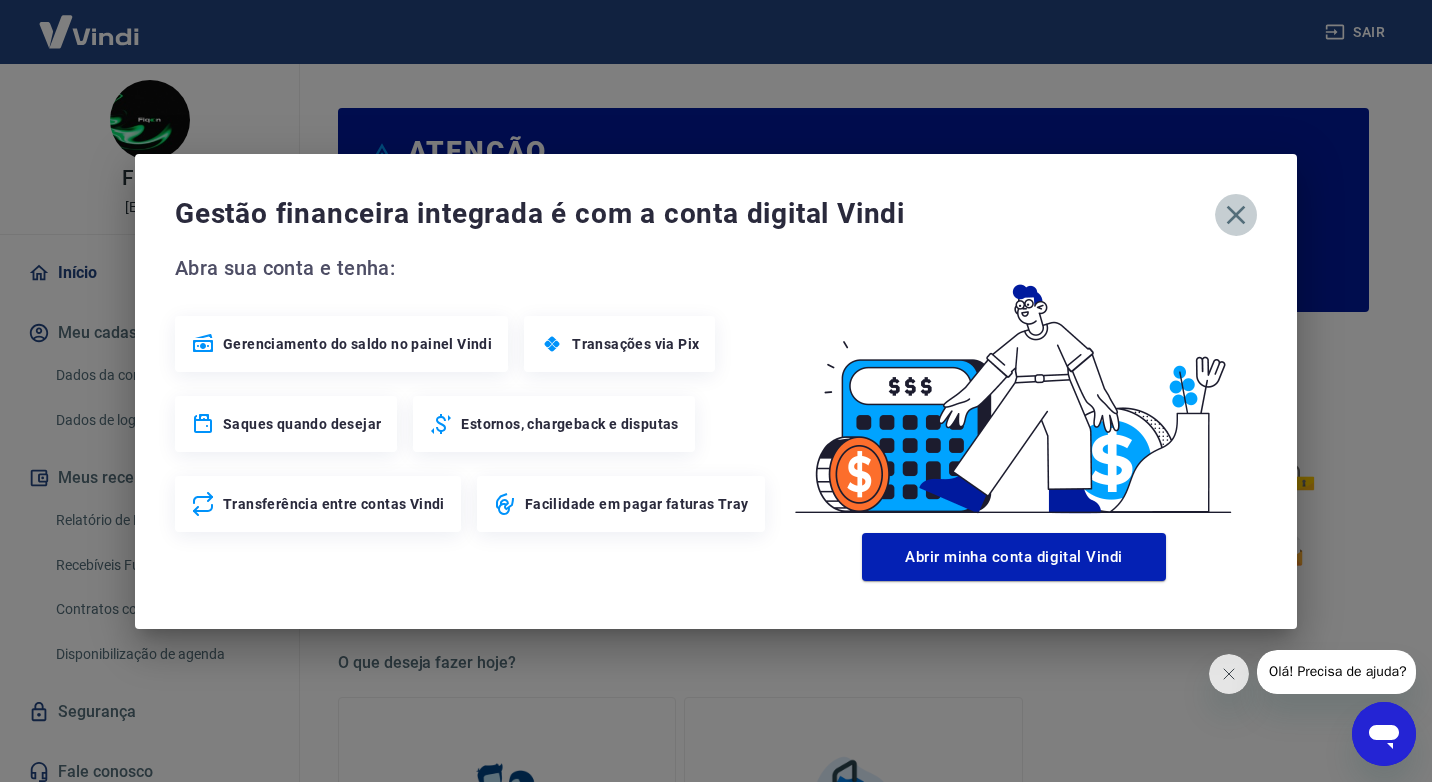 click 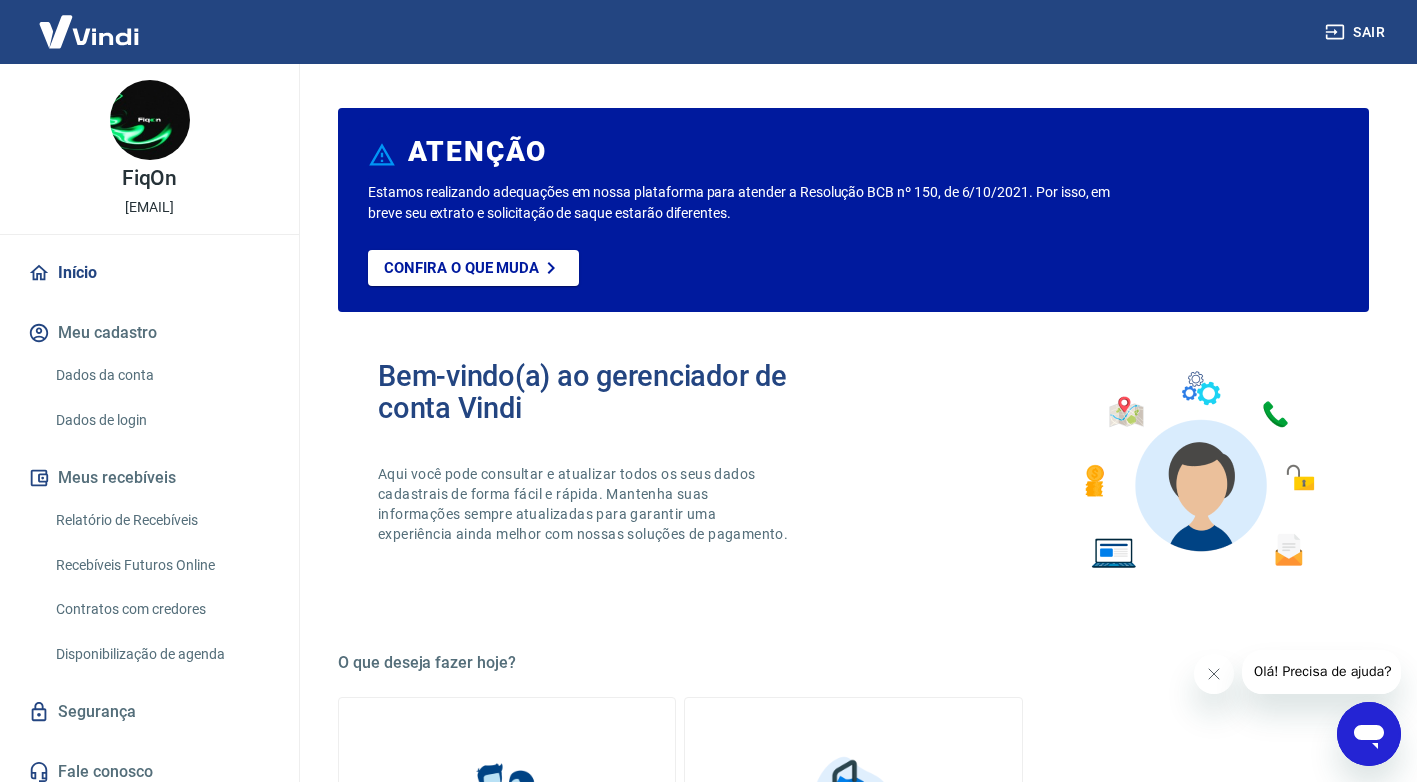 click on "Relatório de Recebíveis" at bounding box center [161, 520] 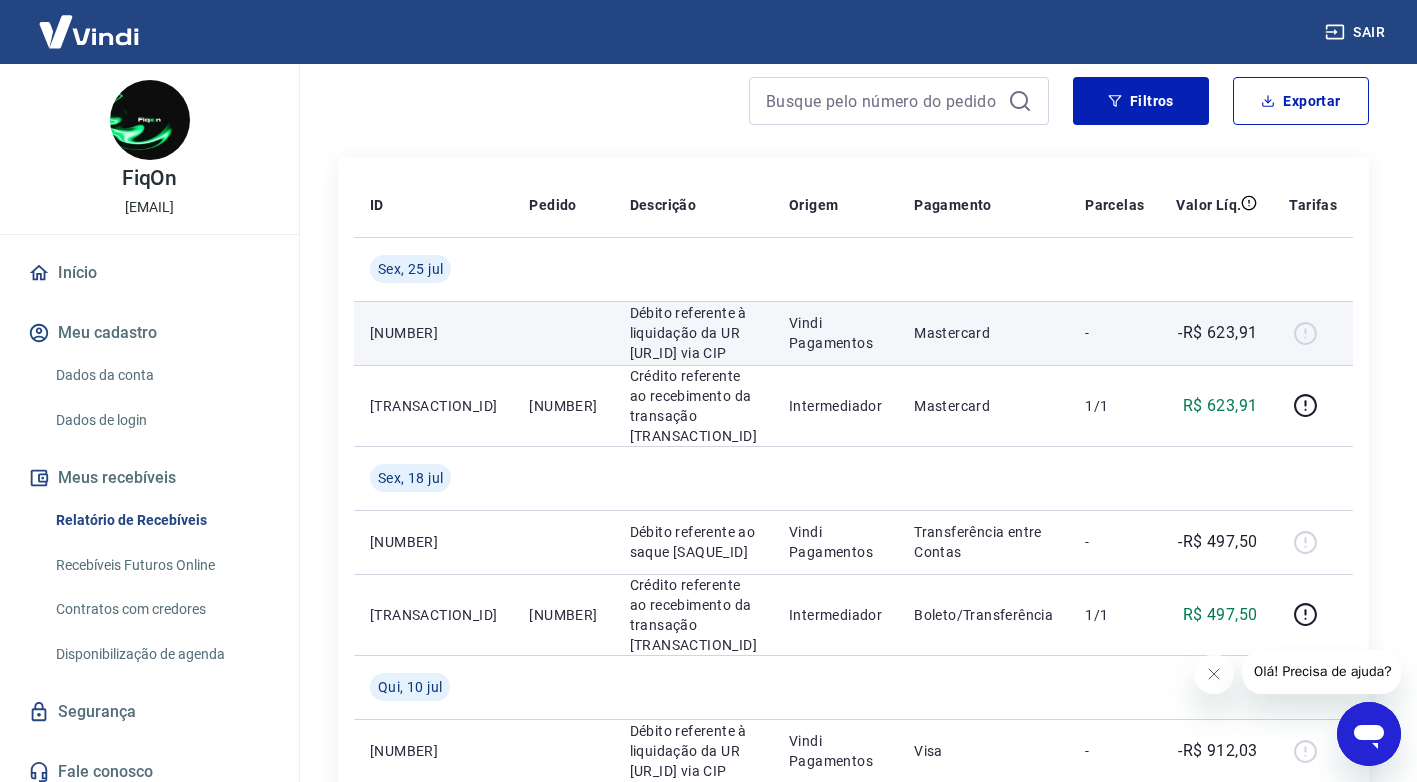 scroll, scrollTop: 0, scrollLeft: 0, axis: both 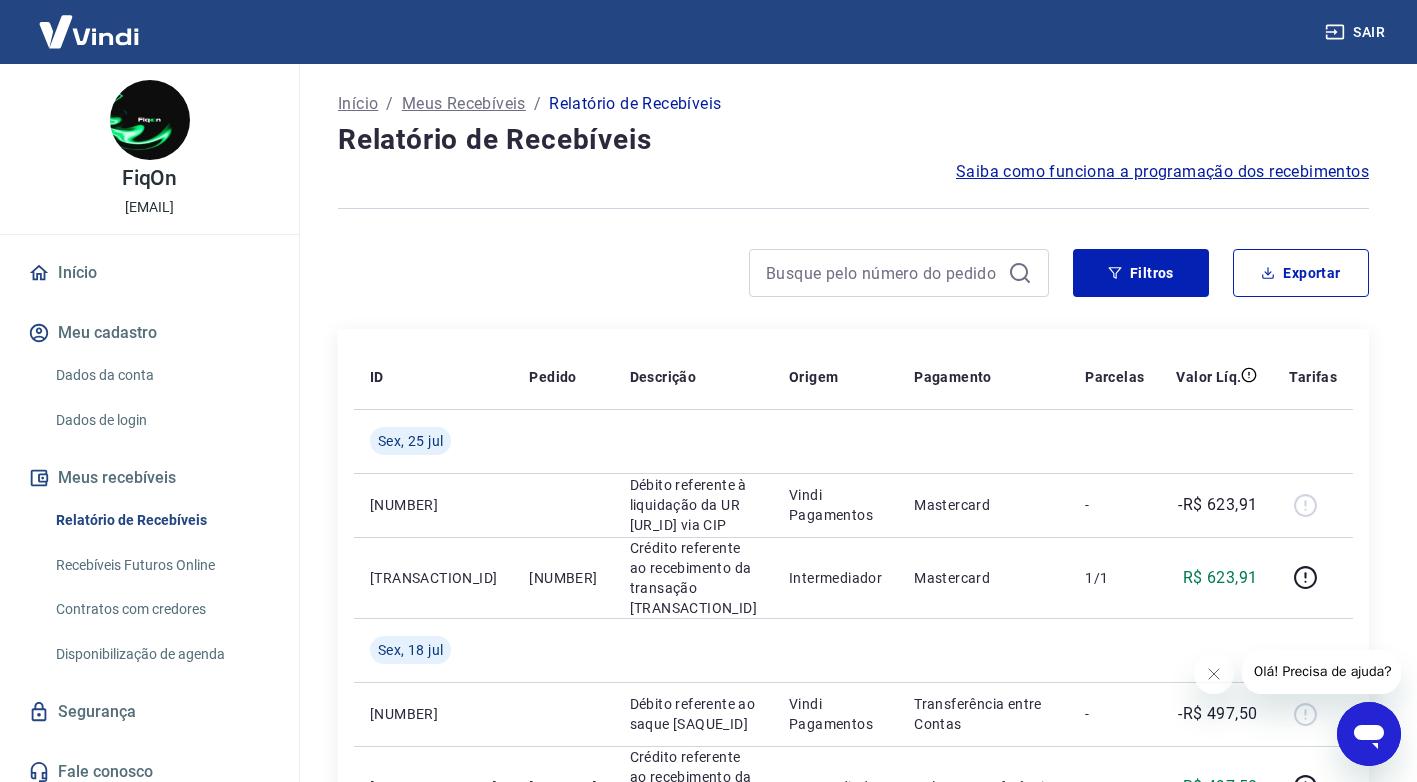 click on "Sair" at bounding box center [1357, 32] 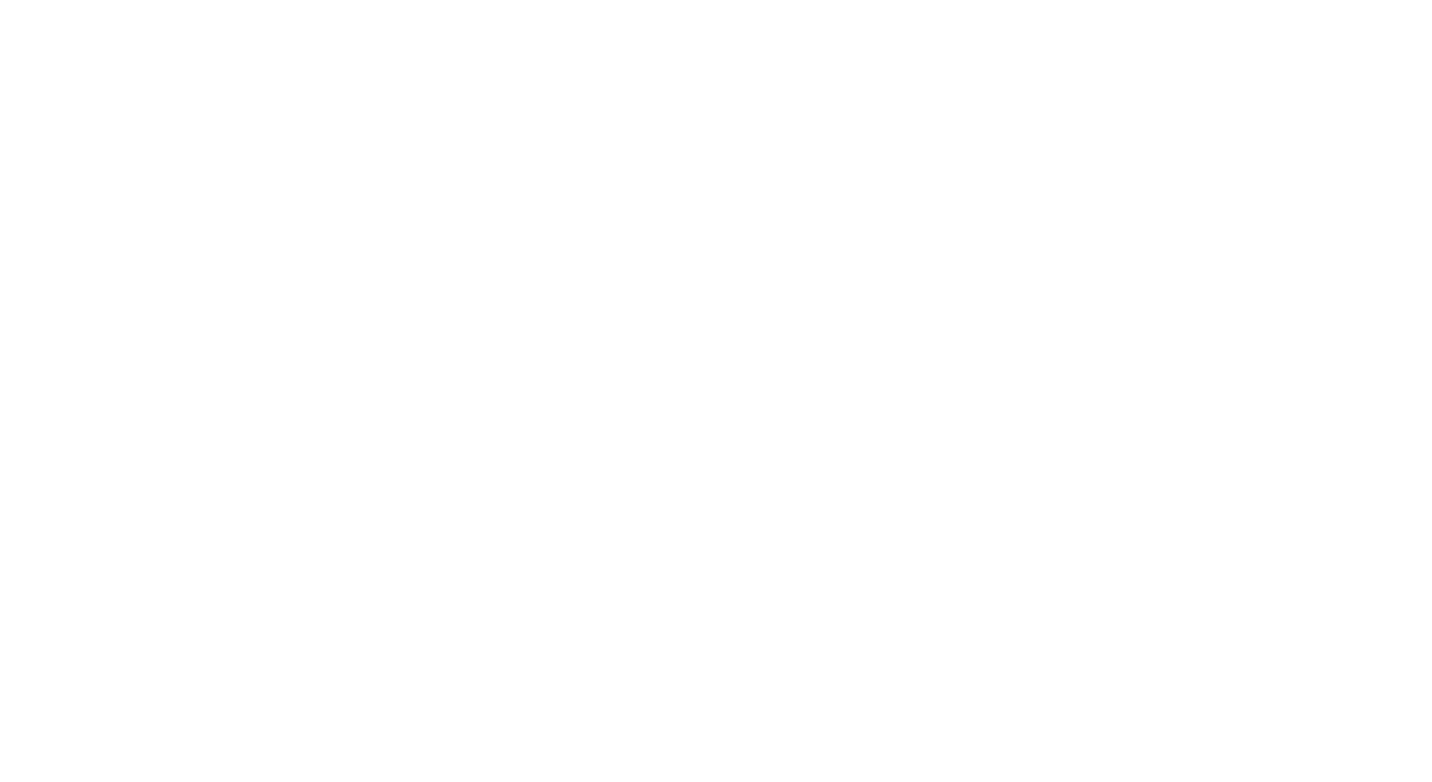scroll, scrollTop: 0, scrollLeft: 0, axis: both 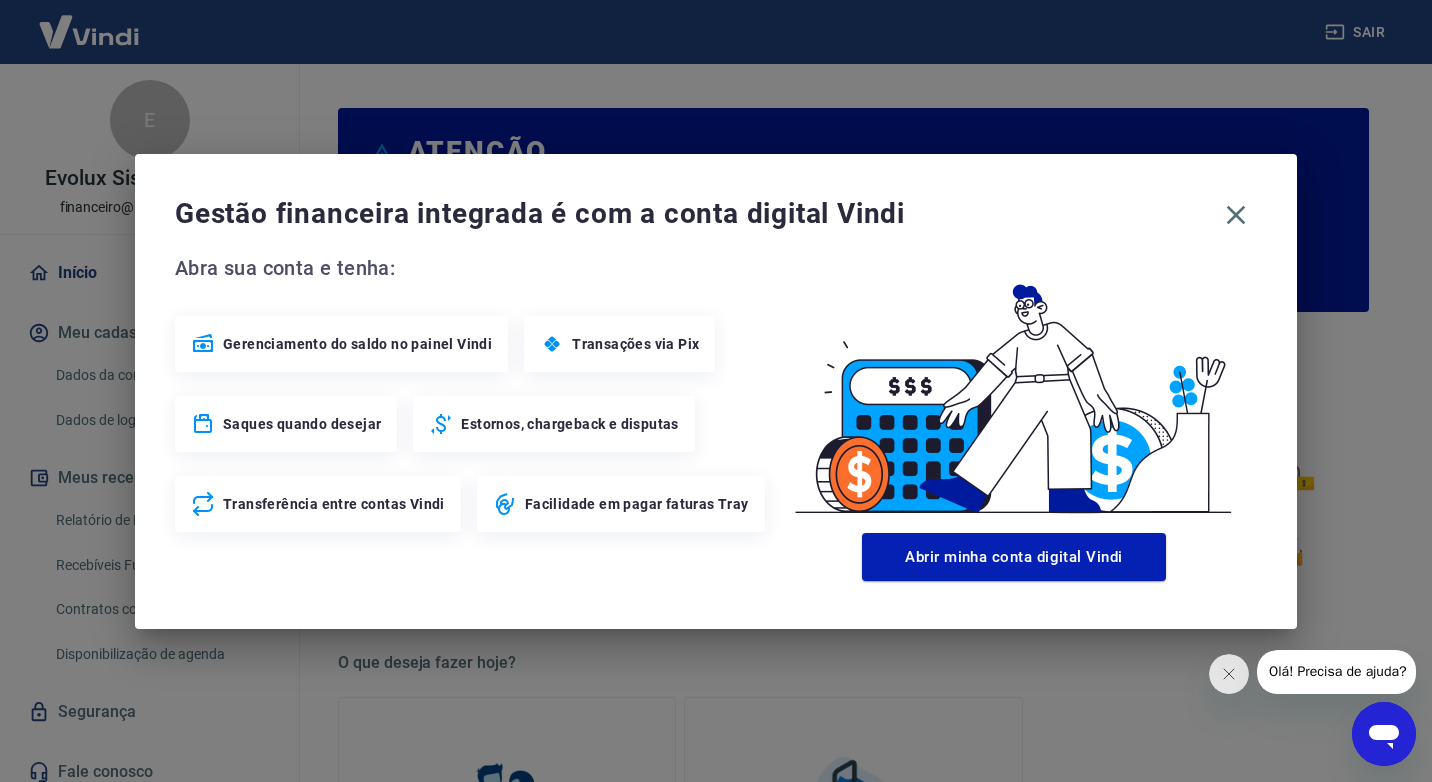 drag, startPoint x: 1225, startPoint y: 216, endPoint x: 1184, endPoint y: 229, distance: 43.011627 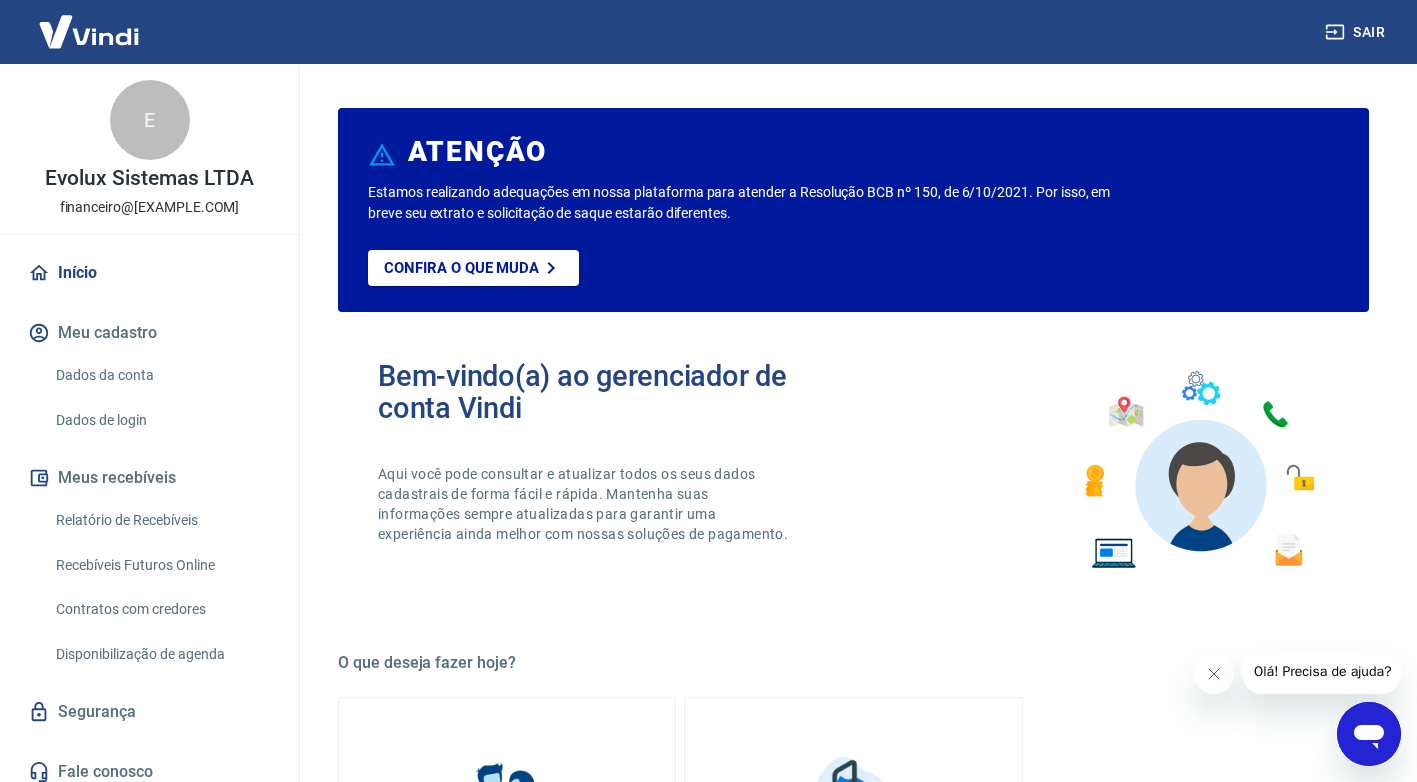 click on "Relatório de Recebíveis" at bounding box center [161, 520] 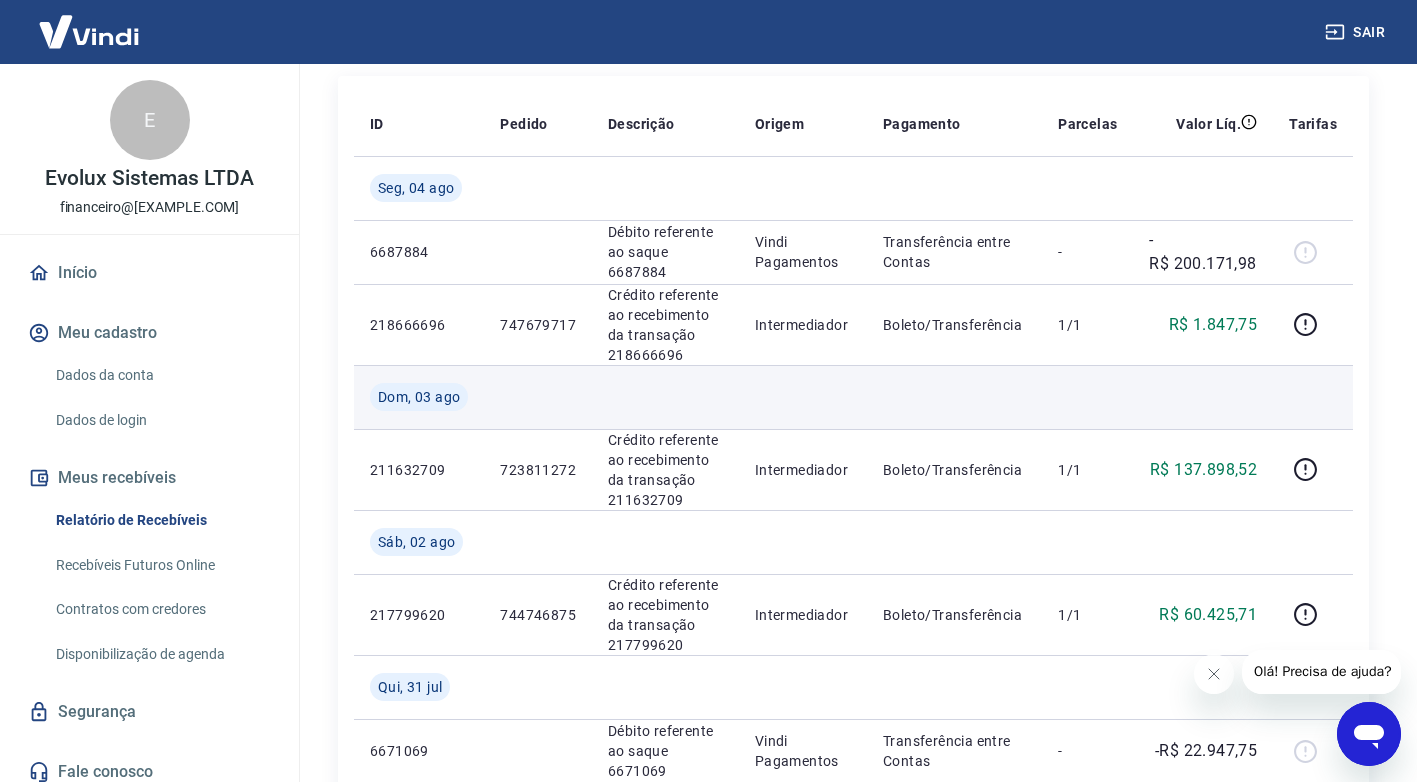 scroll, scrollTop: 300, scrollLeft: 0, axis: vertical 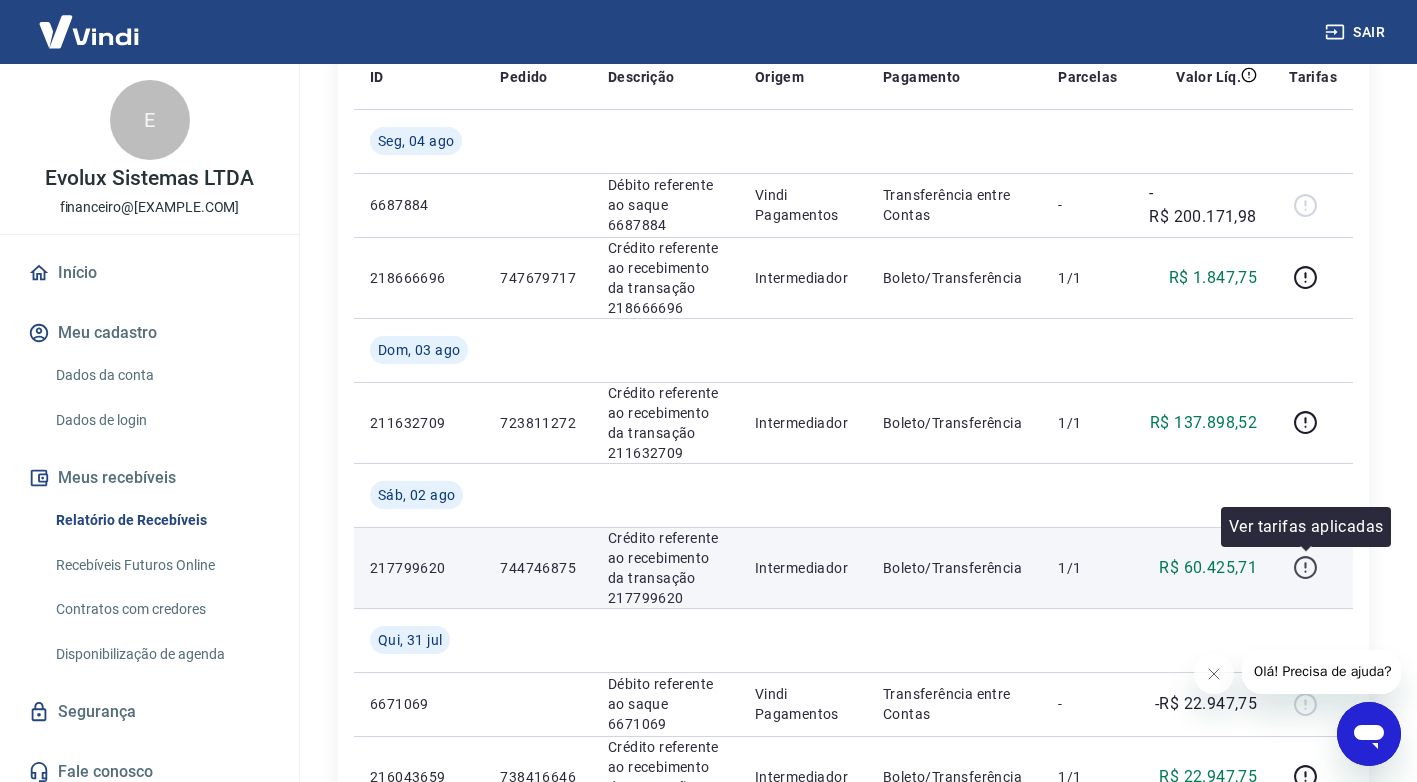click at bounding box center (1305, 568) 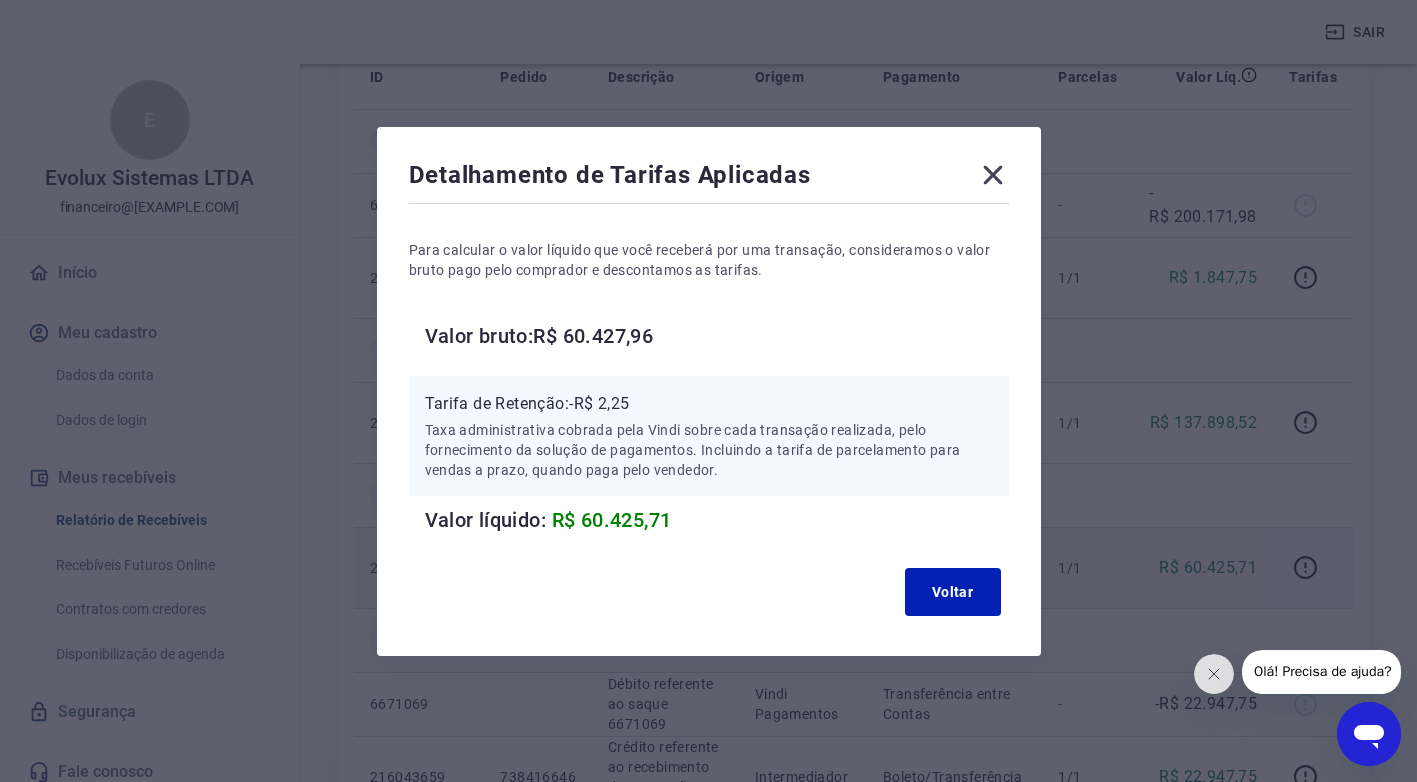 click 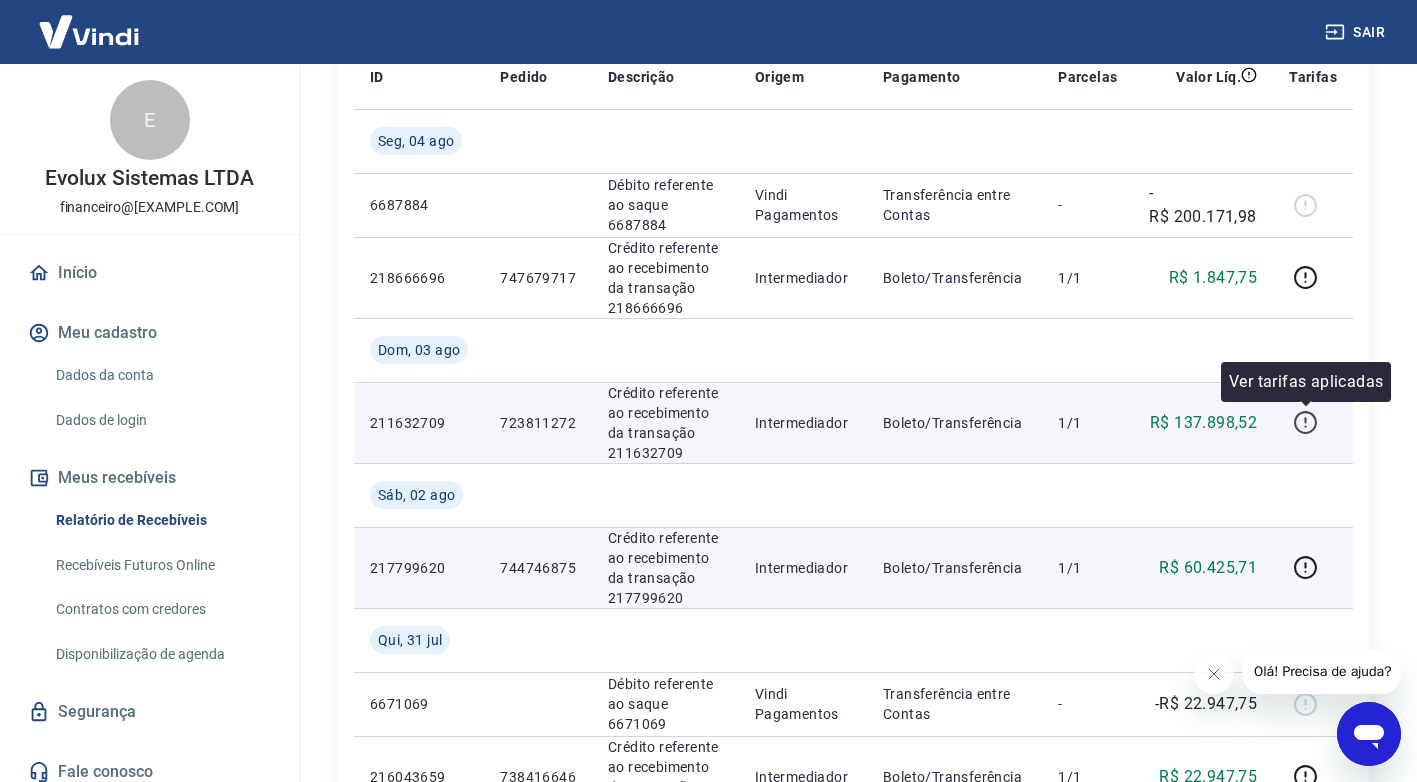 click 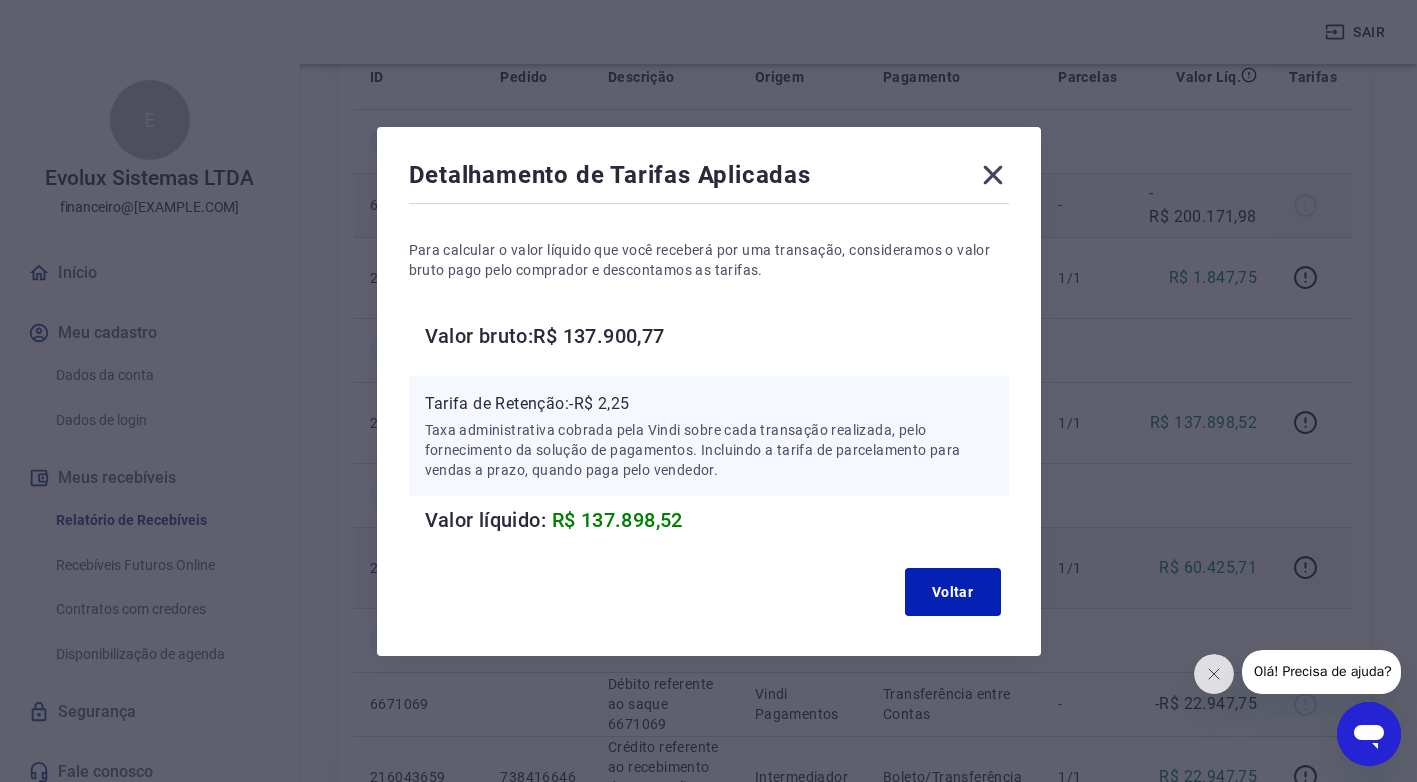 drag, startPoint x: 1002, startPoint y: 167, endPoint x: 1140, endPoint y: 215, distance: 146.10954 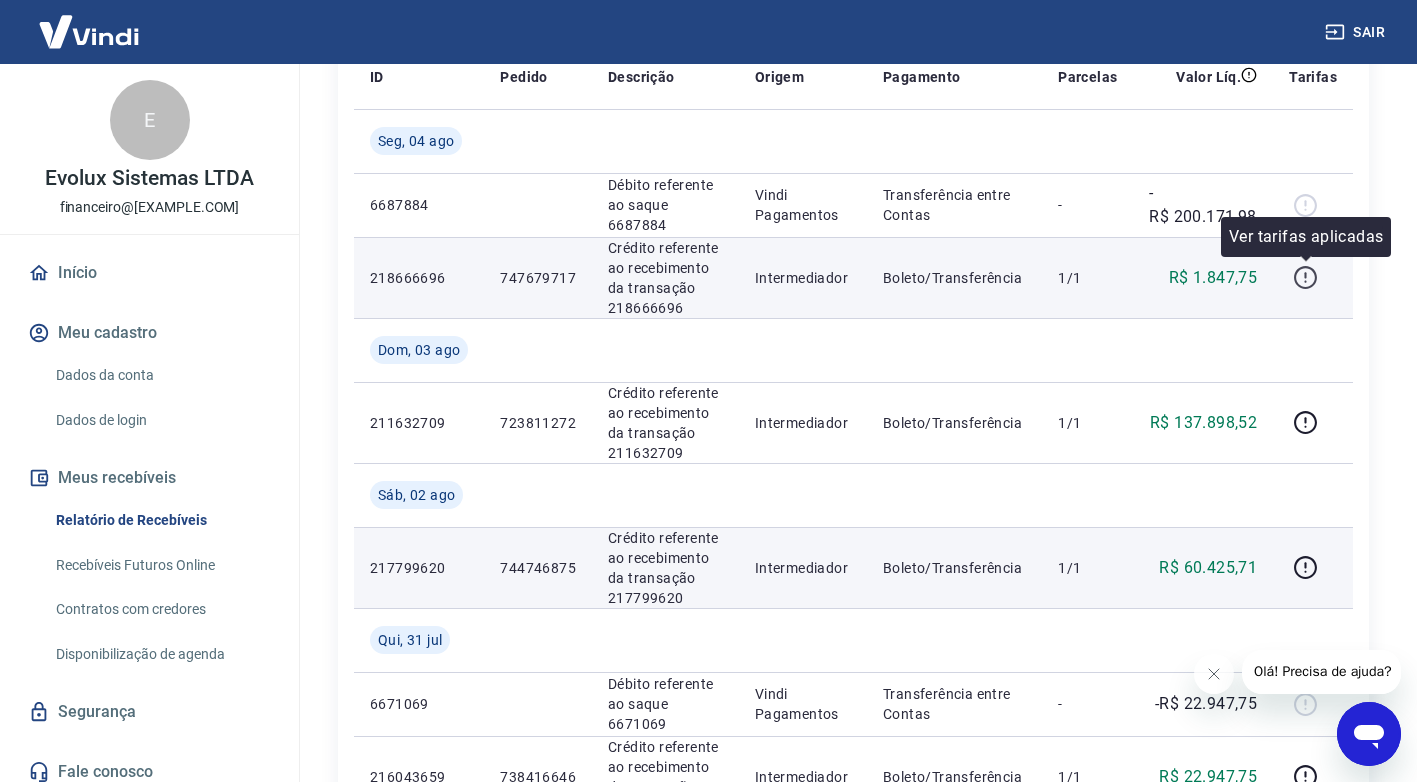 click 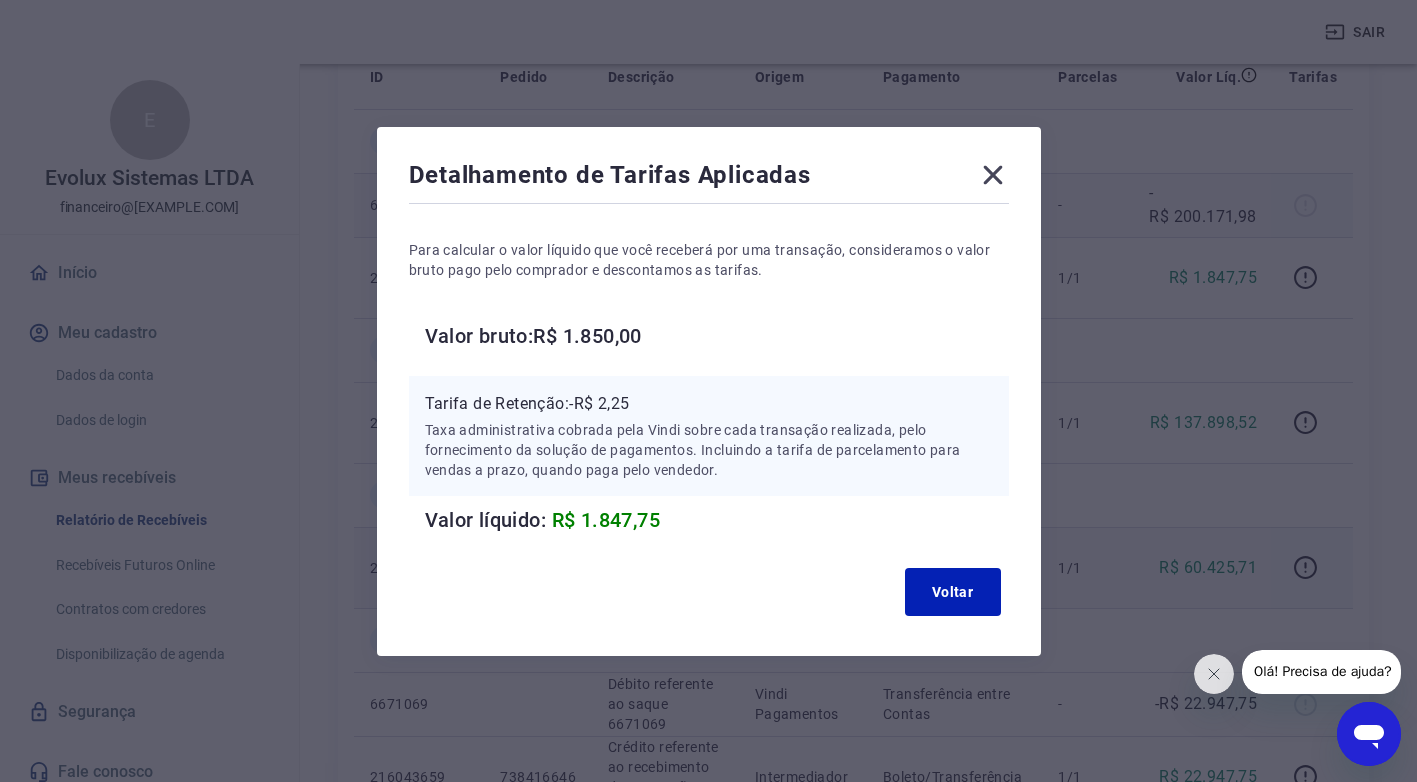 click 